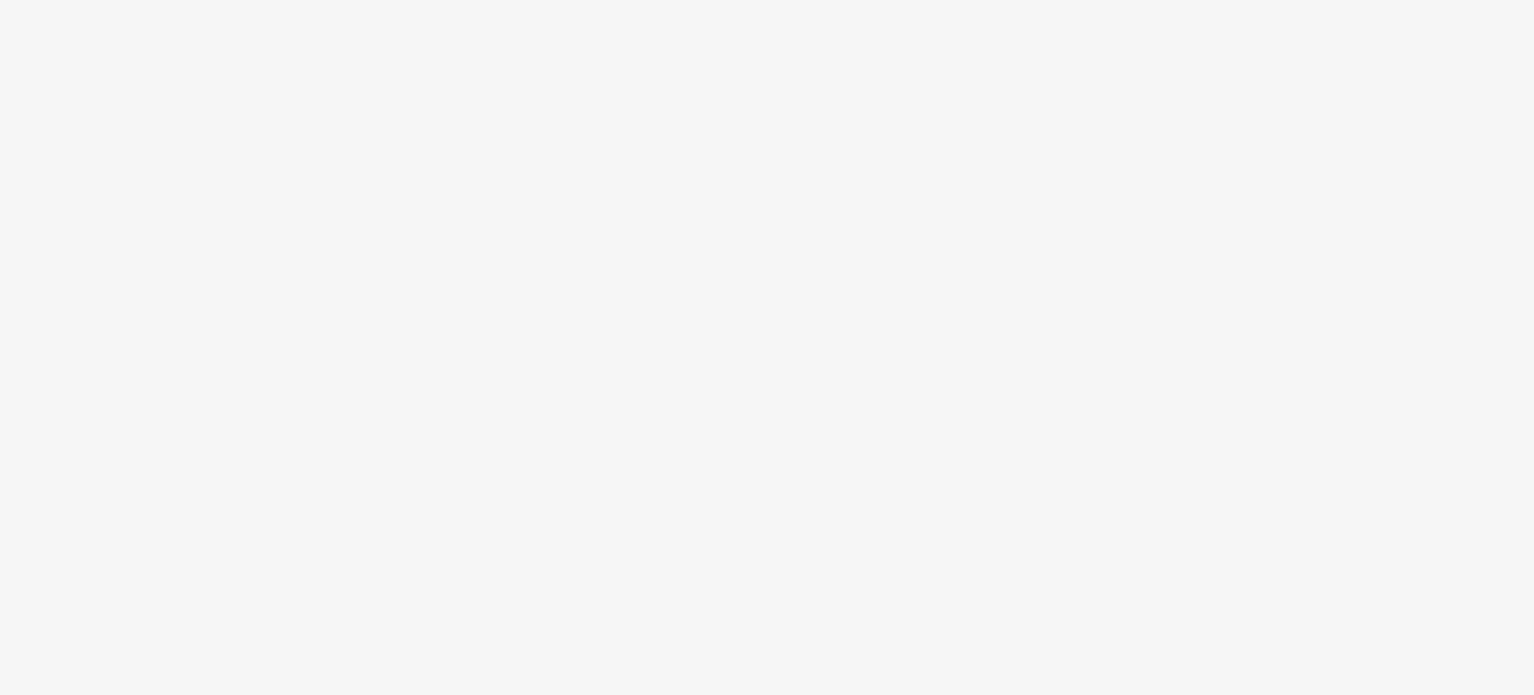 scroll, scrollTop: 0, scrollLeft: 0, axis: both 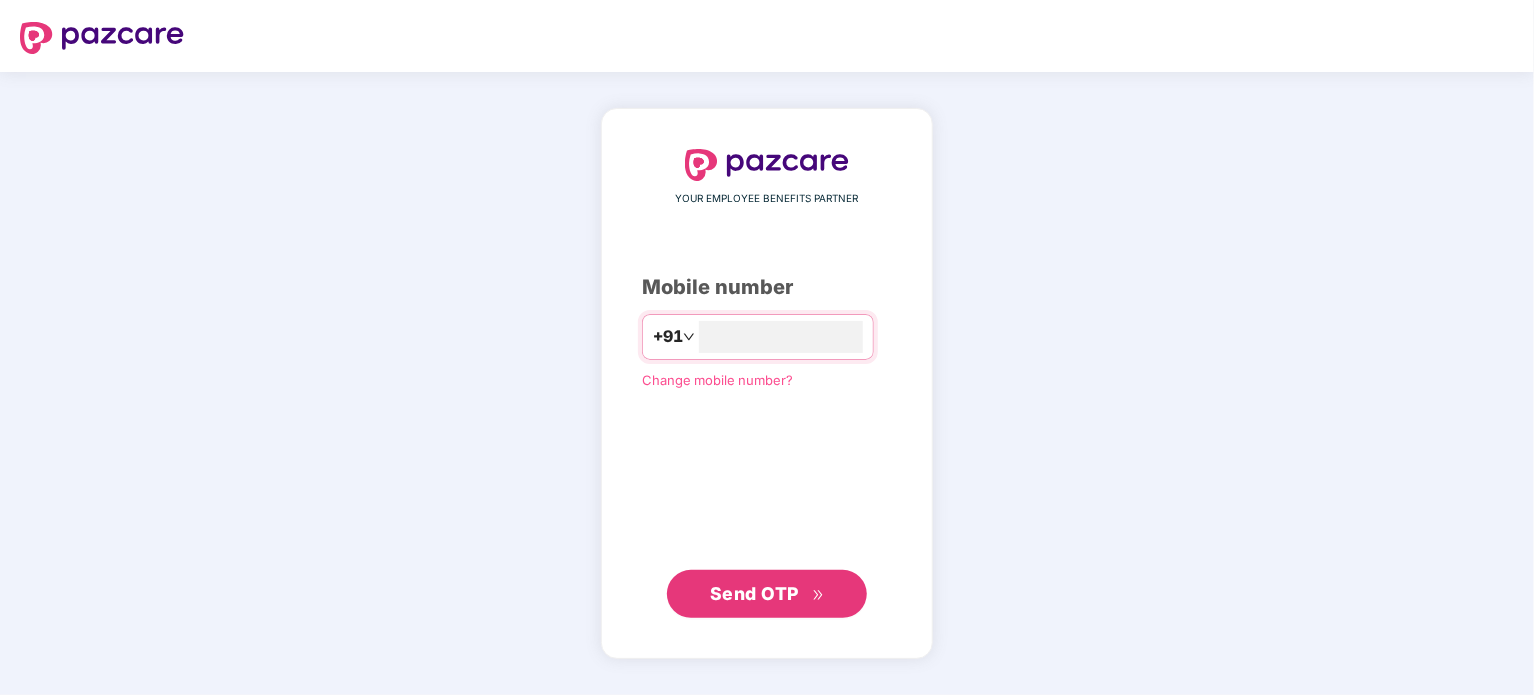 type on "**********" 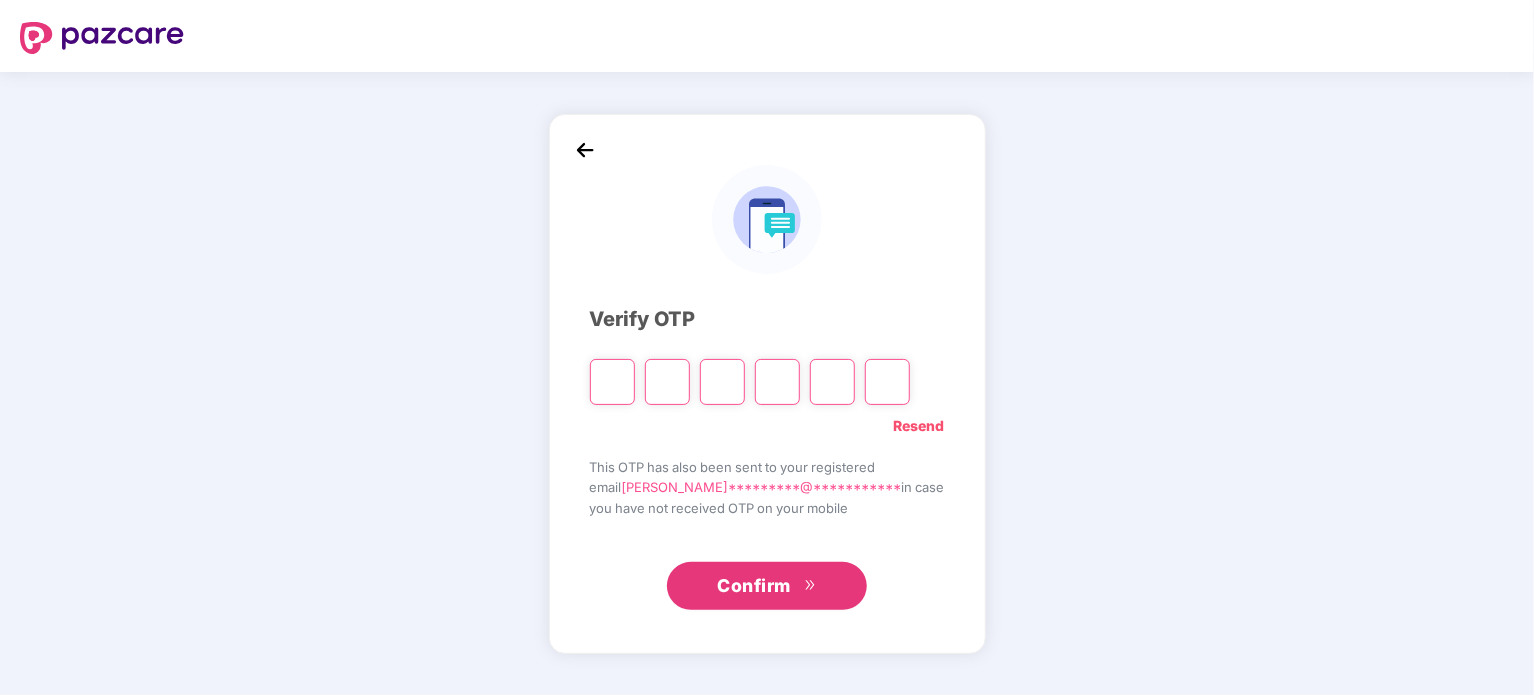 type on "*" 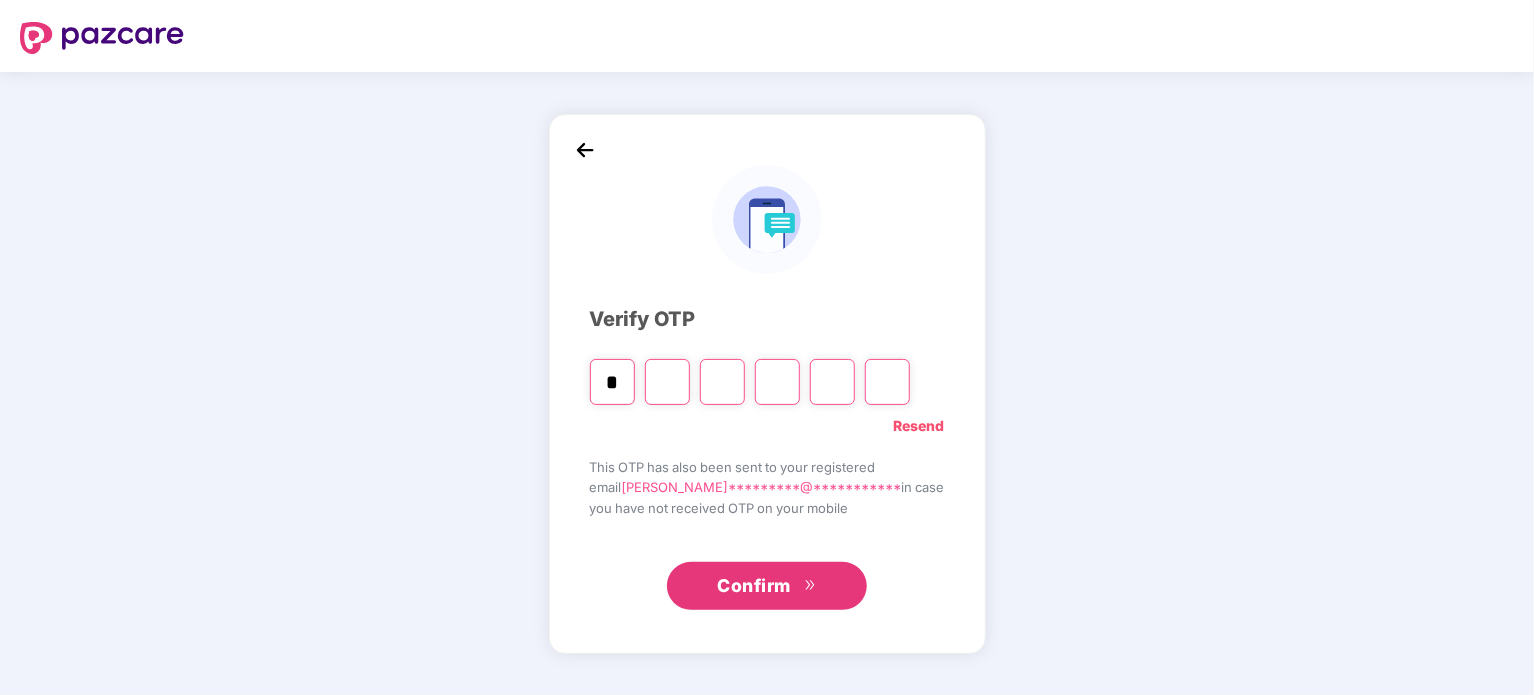 type on "*" 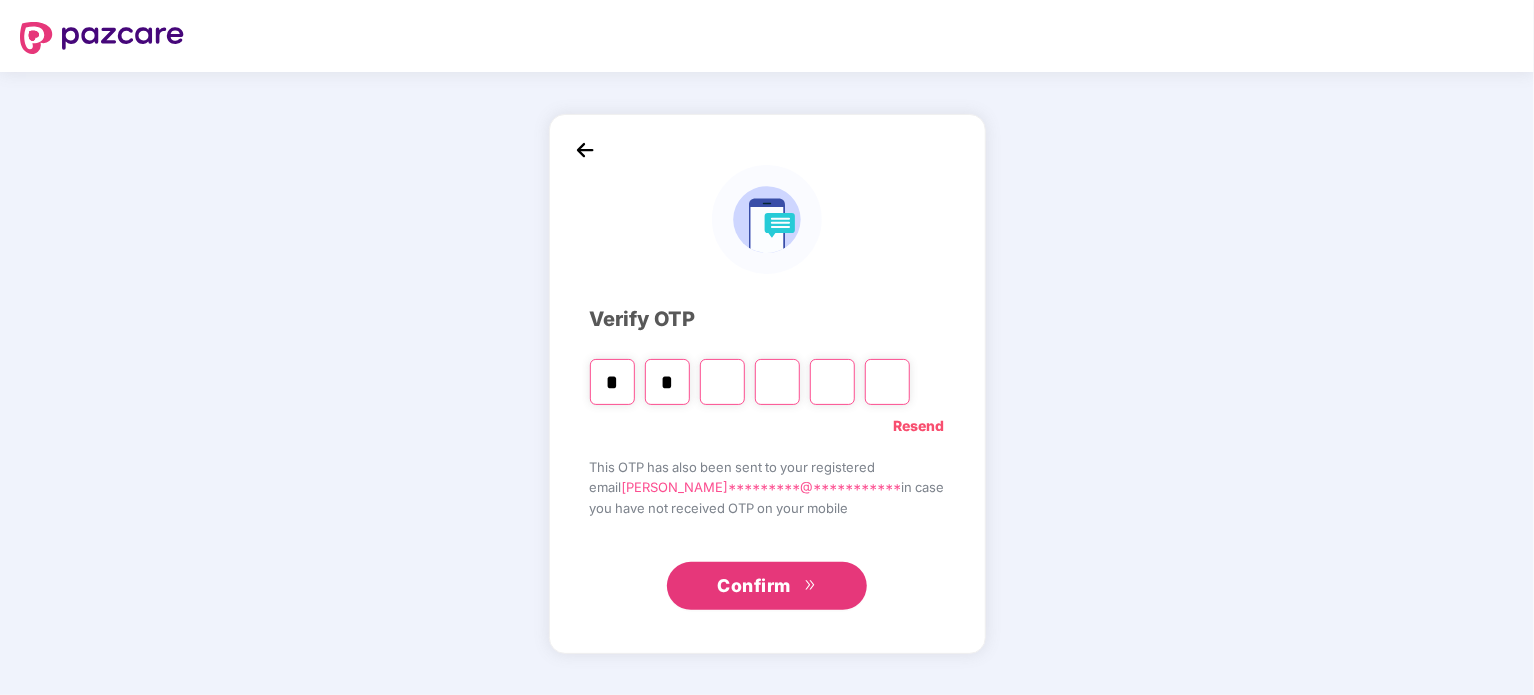 type on "*" 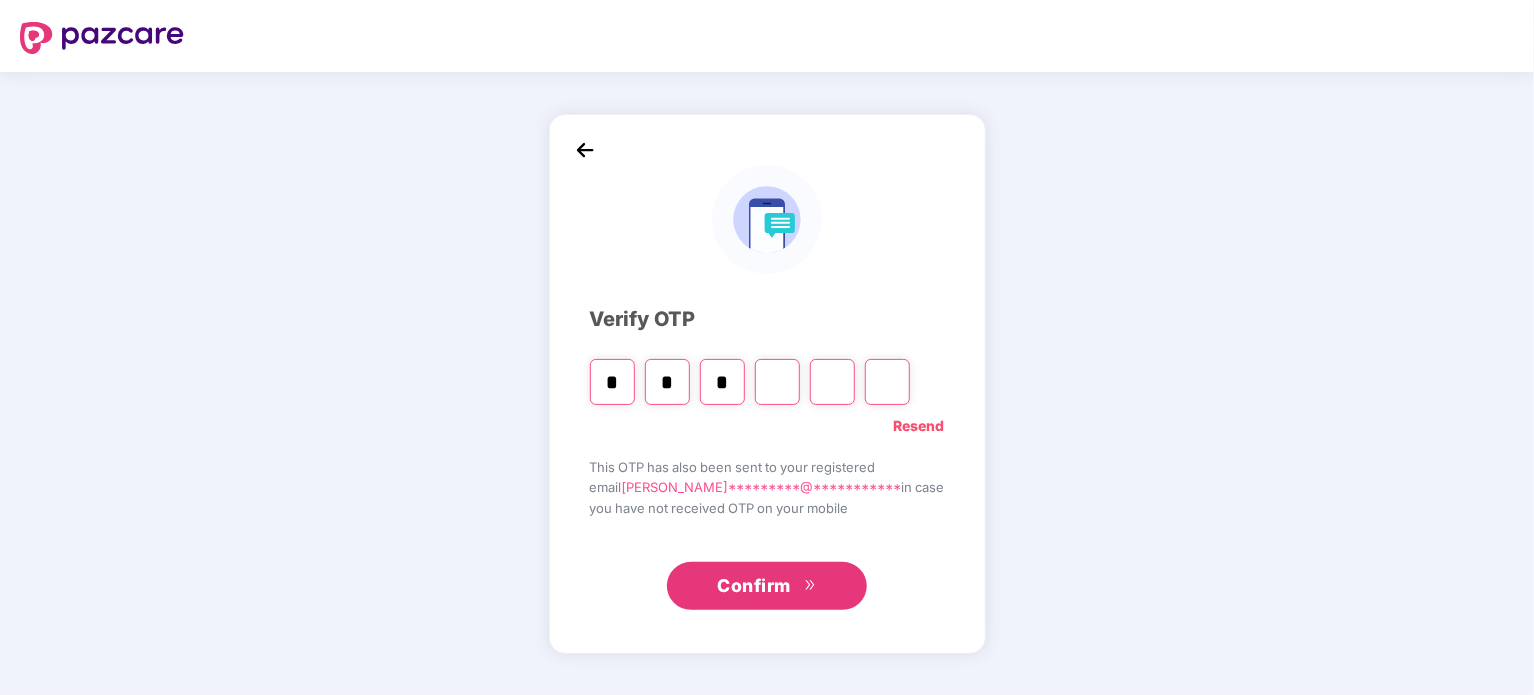 type on "*" 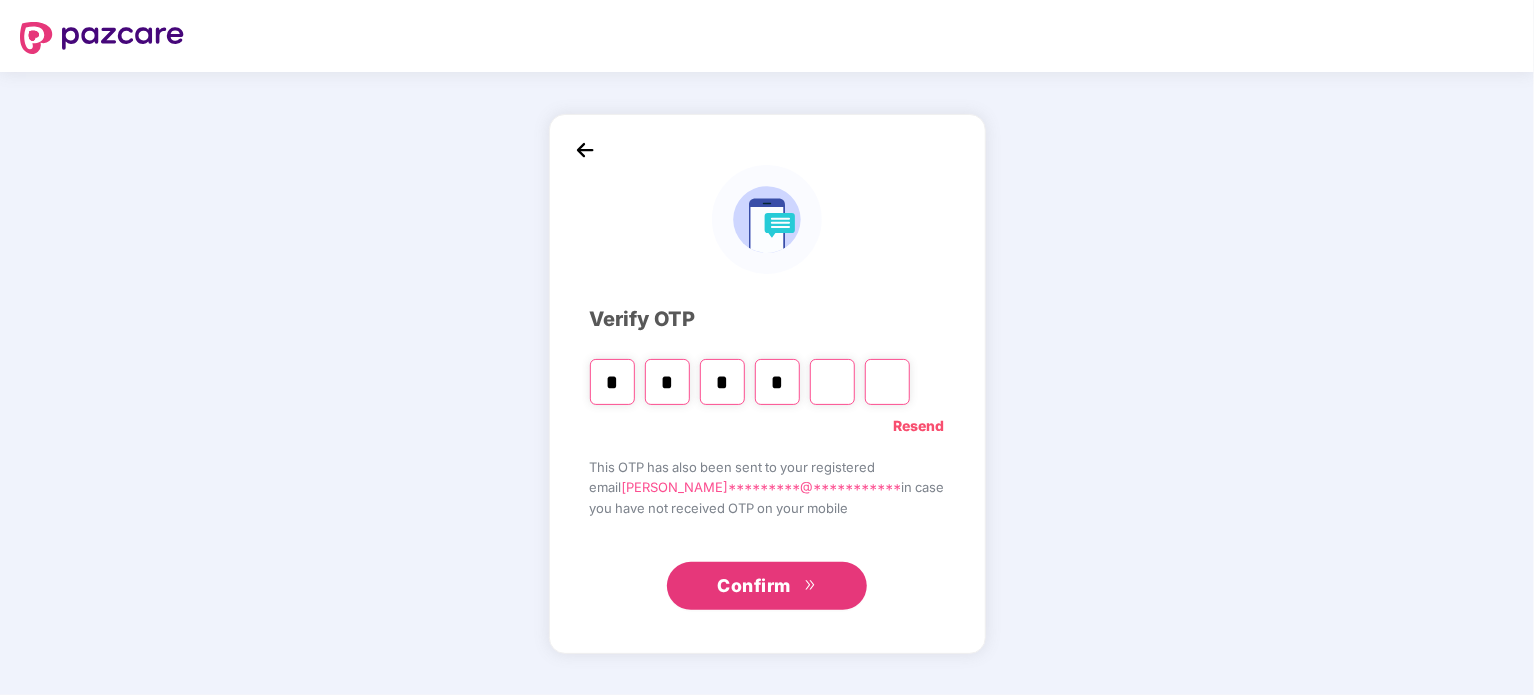 type on "*" 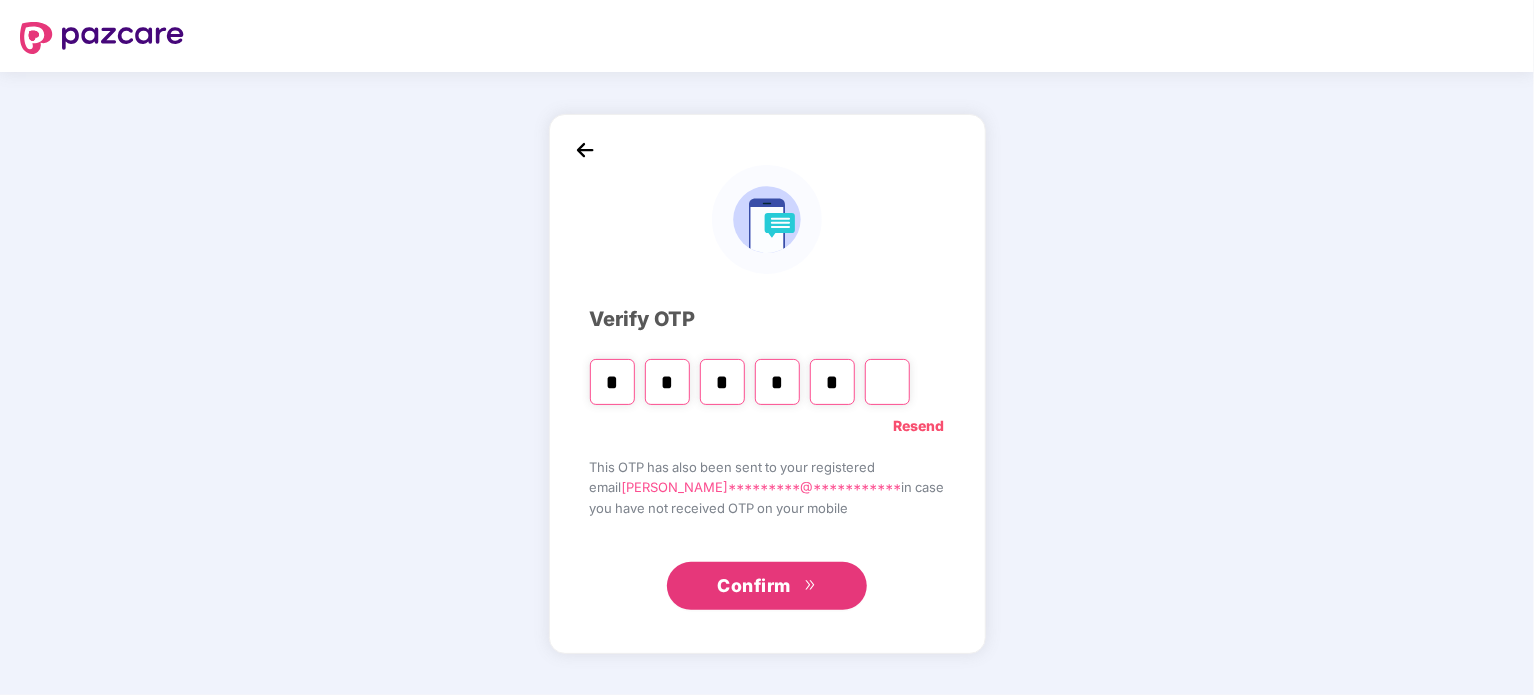 type on "*" 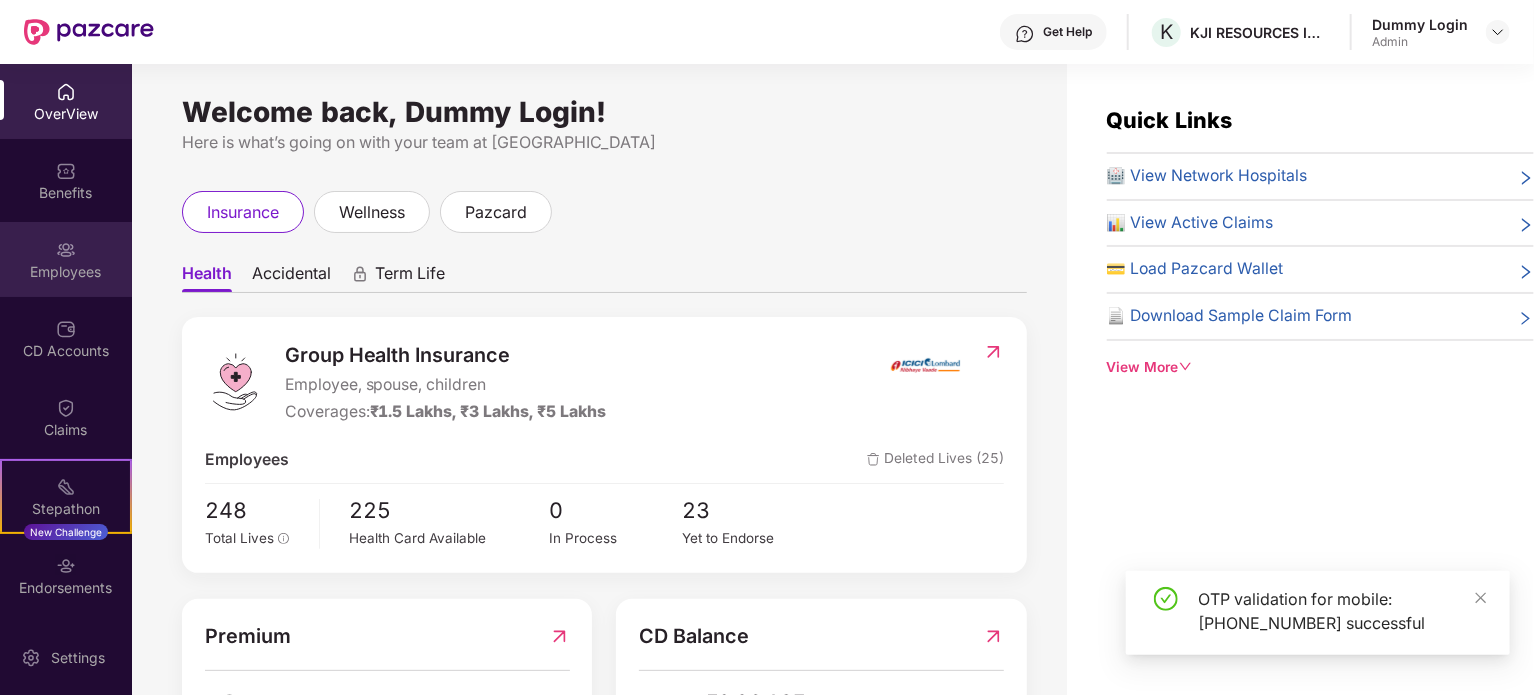 click at bounding box center [66, 250] 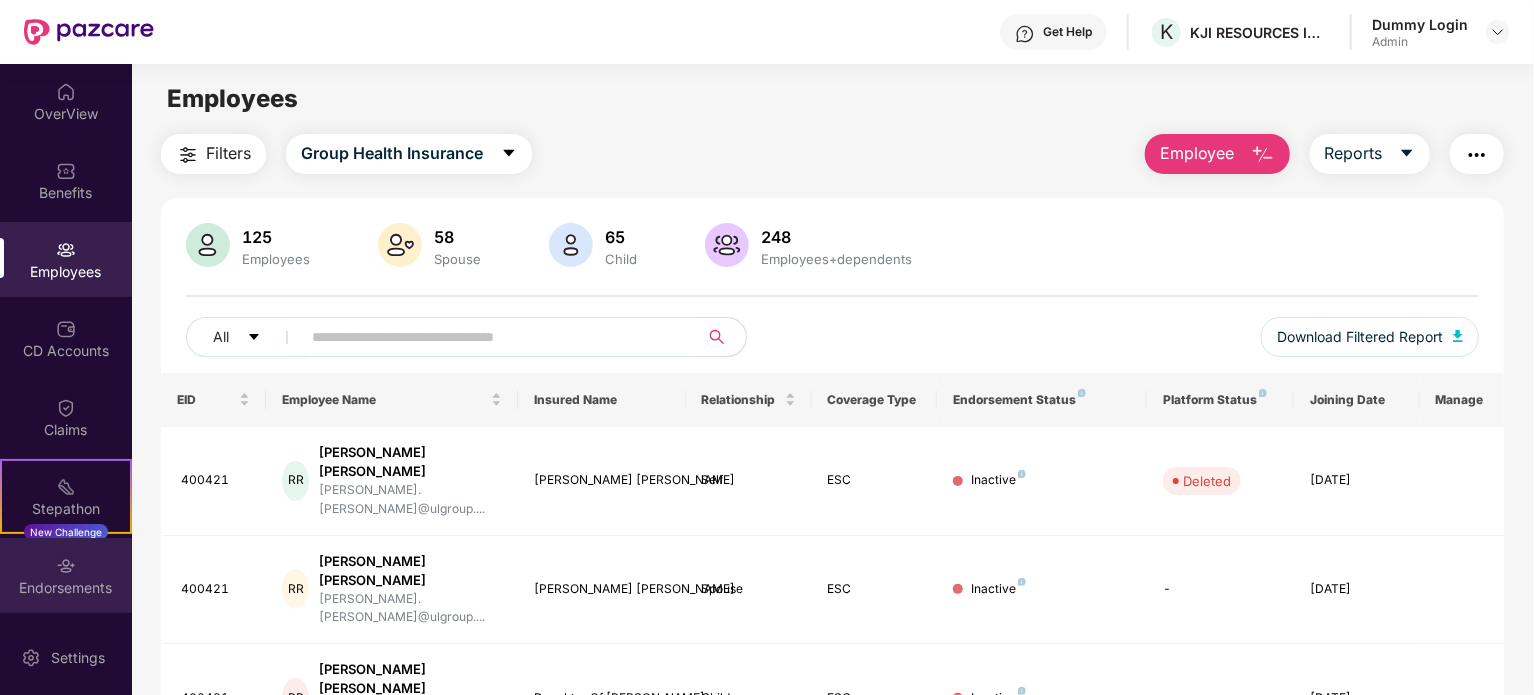 scroll, scrollTop: 155, scrollLeft: 0, axis: vertical 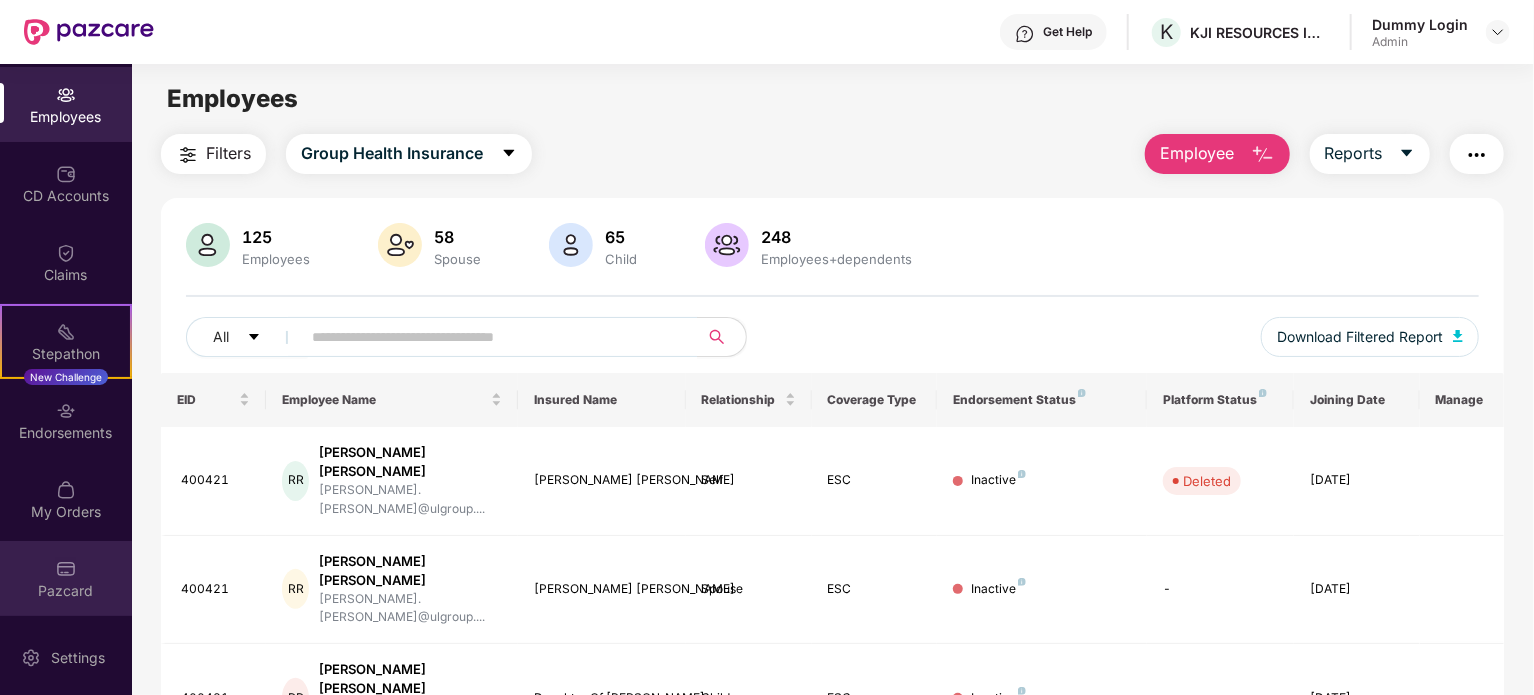 click at bounding box center (66, 569) 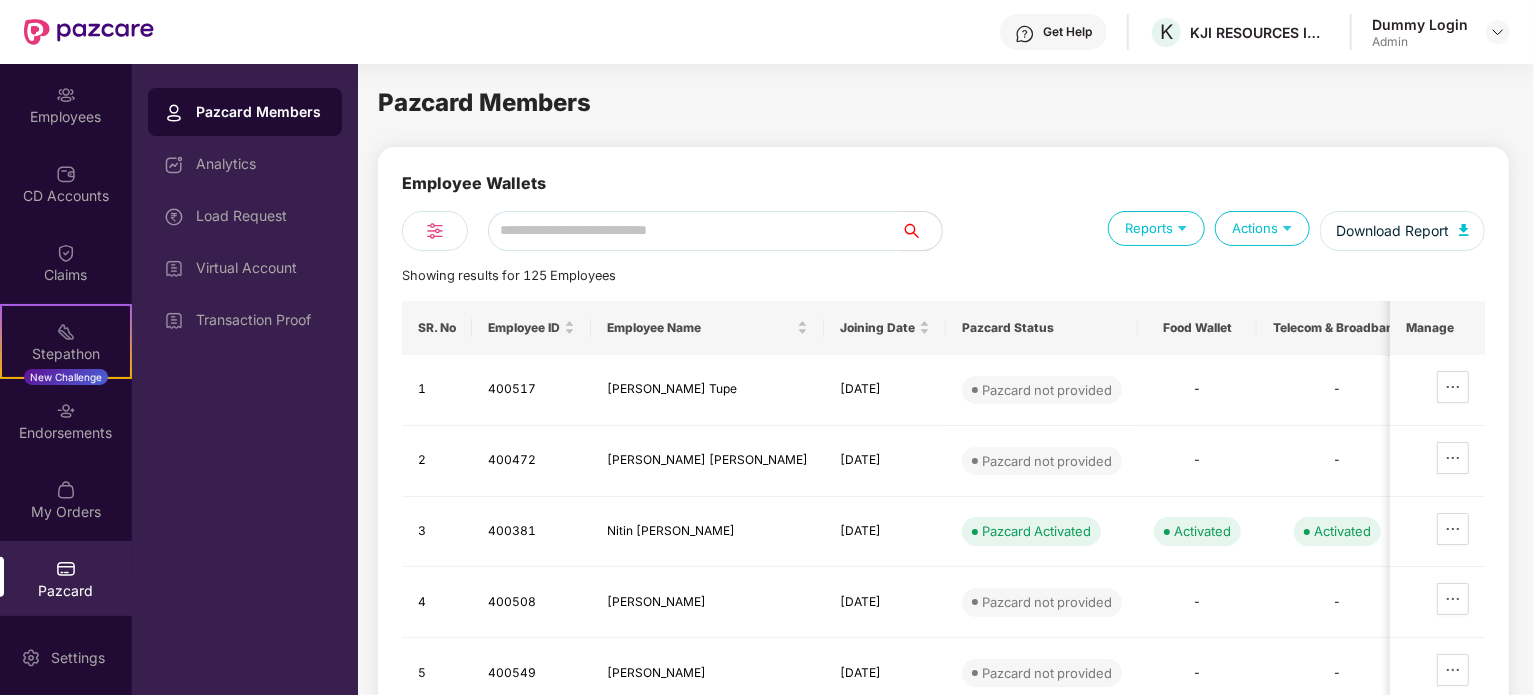 click on "Pazcard Members" at bounding box center (261, 112) 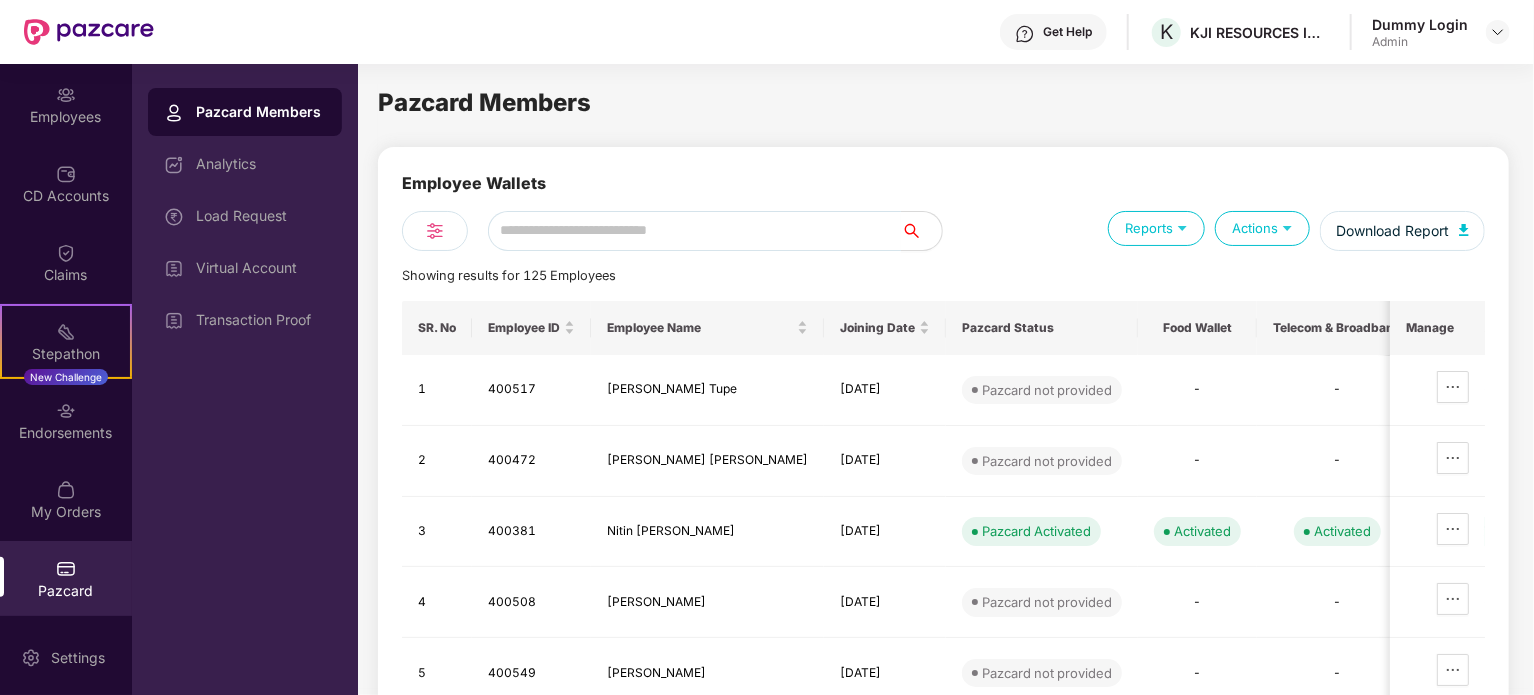 click on "Reports" at bounding box center (1156, 228) 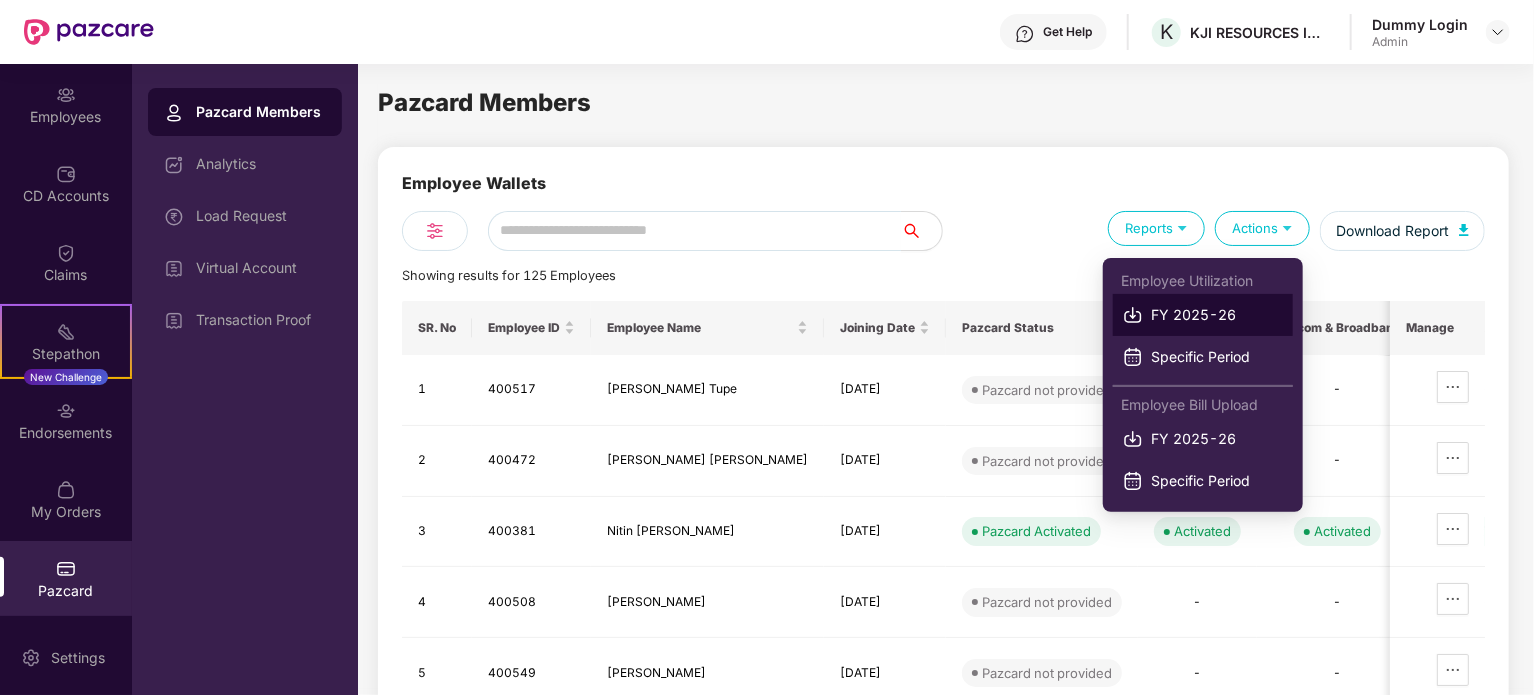 click on "FY 2025-26" at bounding box center [1217, 315] 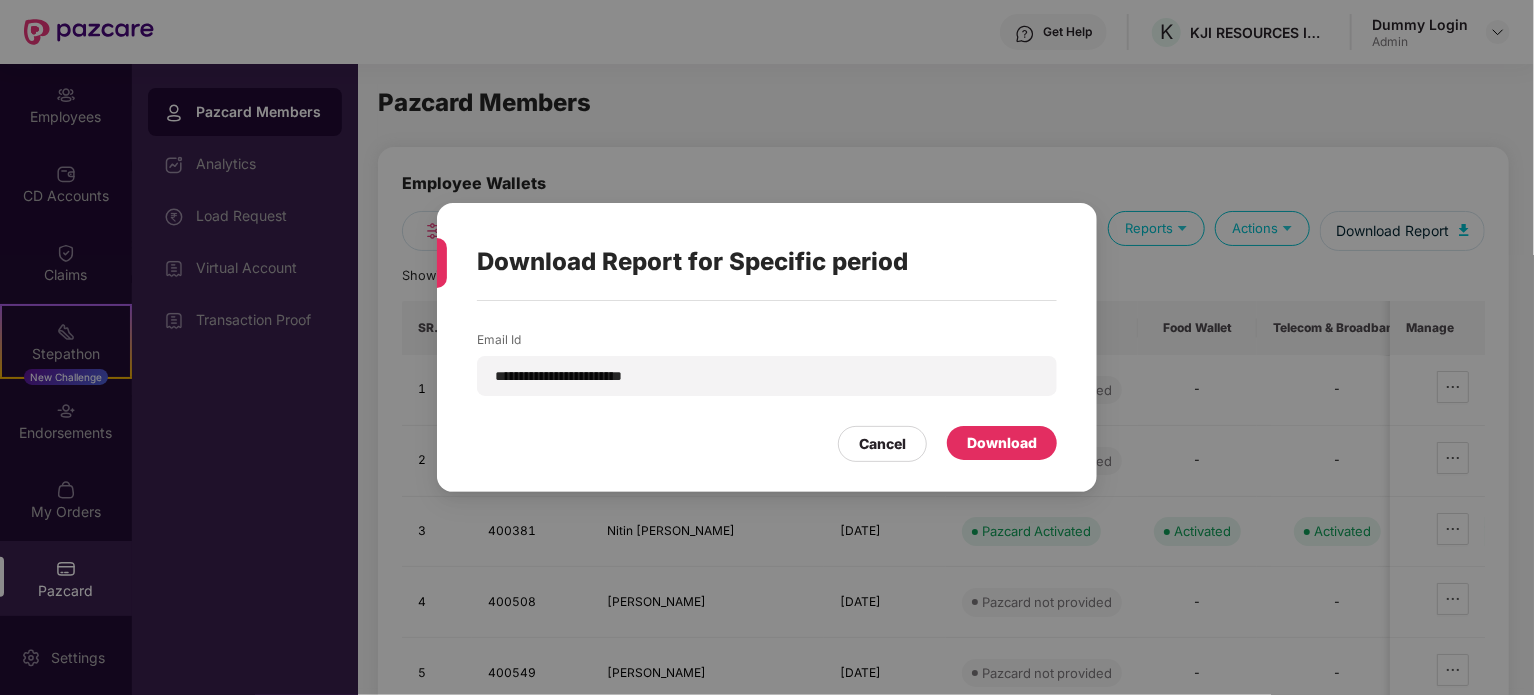 click on "Download" at bounding box center (1002, 443) 